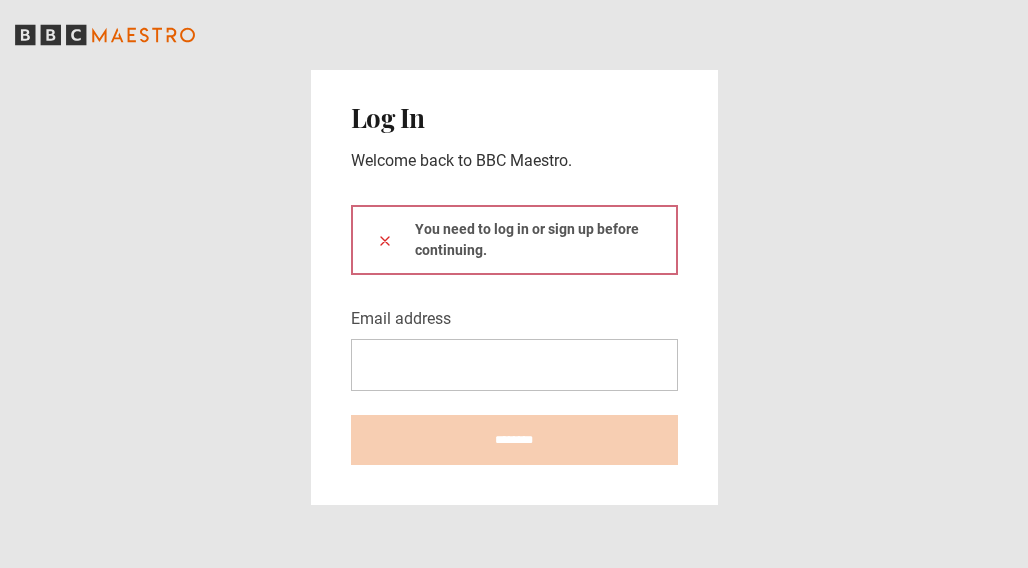 scroll, scrollTop: 0, scrollLeft: 0, axis: both 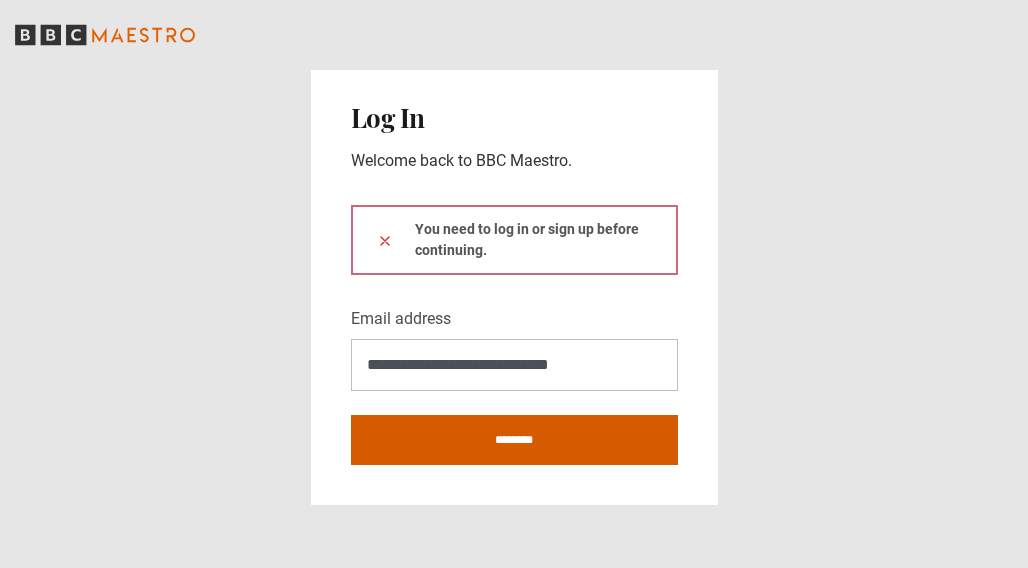 click on "********" at bounding box center (514, 440) 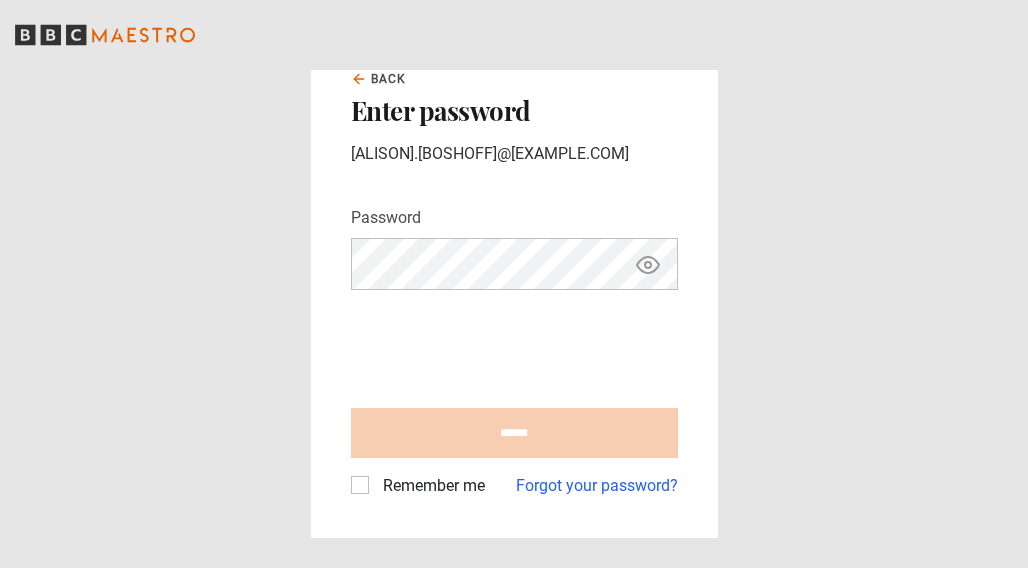 scroll, scrollTop: 0, scrollLeft: 0, axis: both 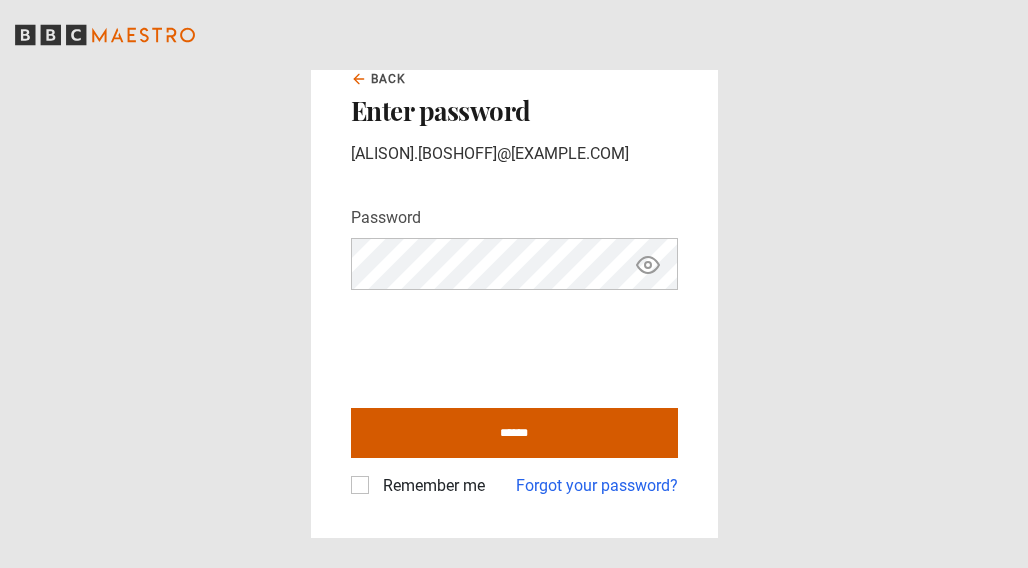 click on "******" at bounding box center [514, 433] 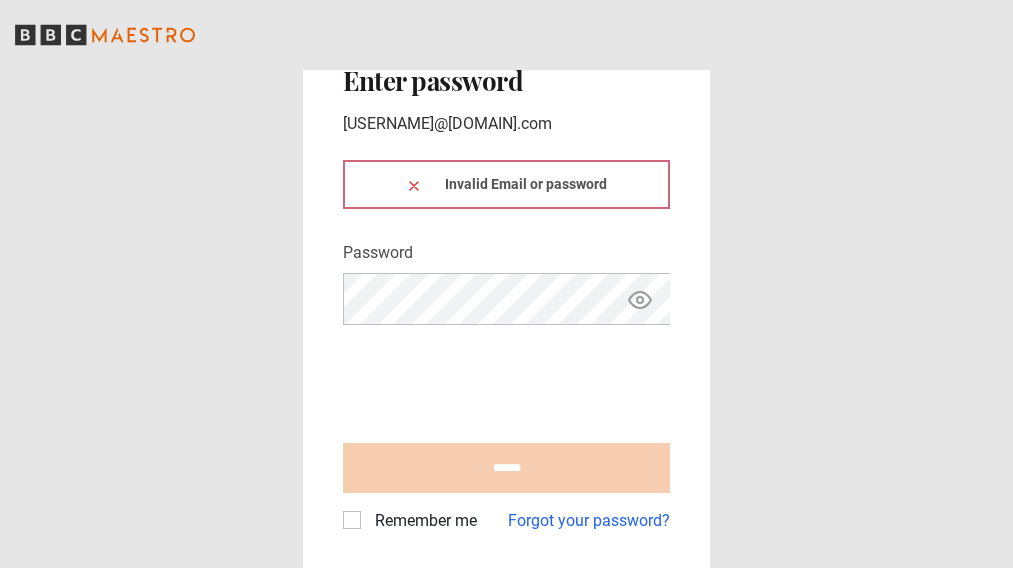 scroll, scrollTop: 0, scrollLeft: 0, axis: both 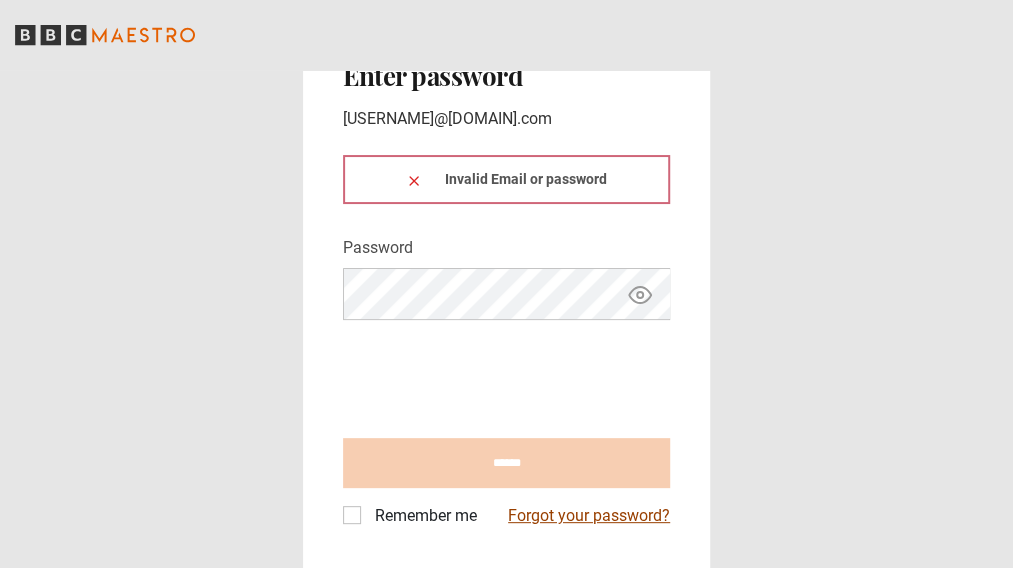 click on "Forgot your password?" at bounding box center [589, 516] 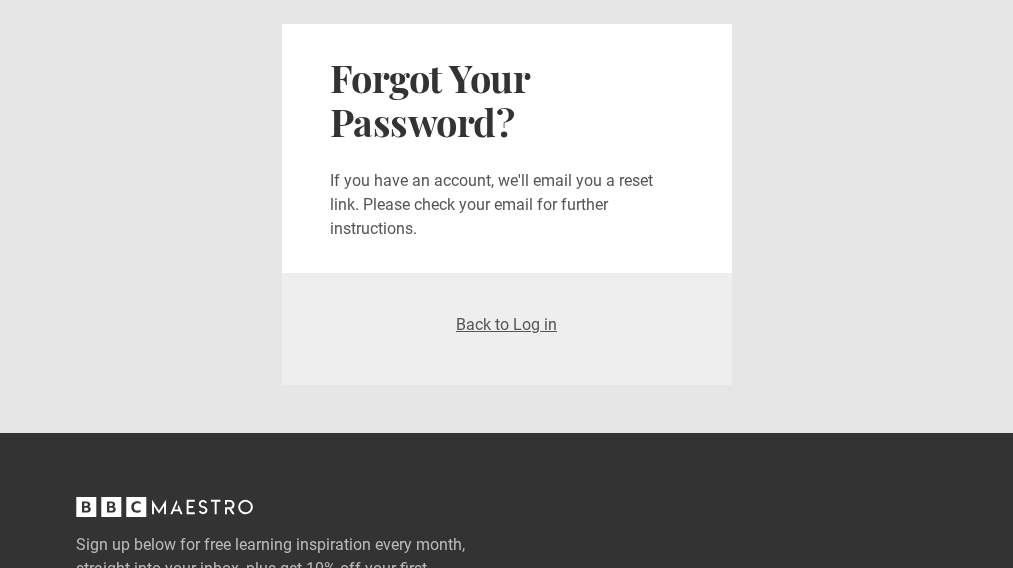 scroll, scrollTop: 0, scrollLeft: 0, axis: both 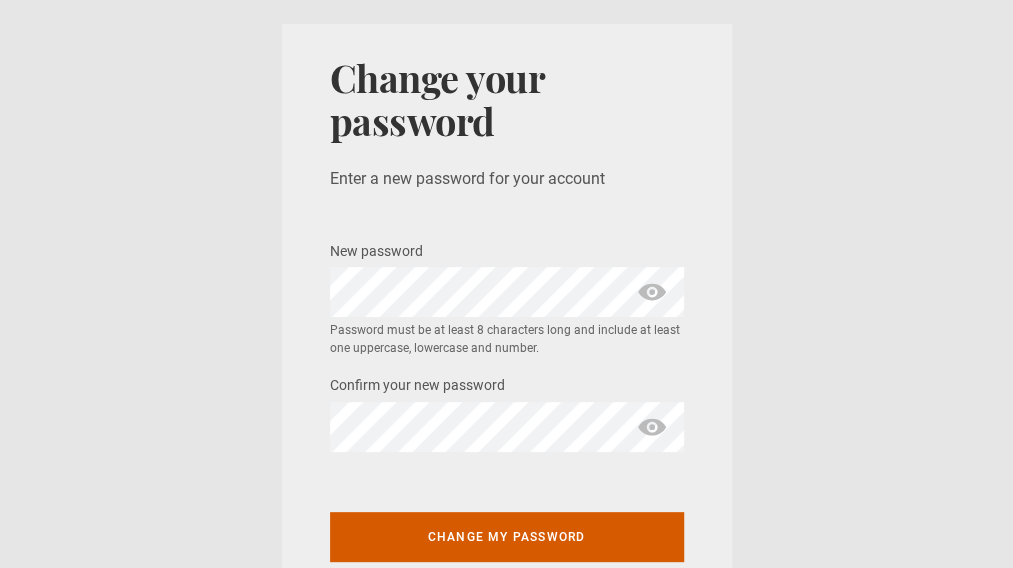 click on "Change my password" at bounding box center (507, 537) 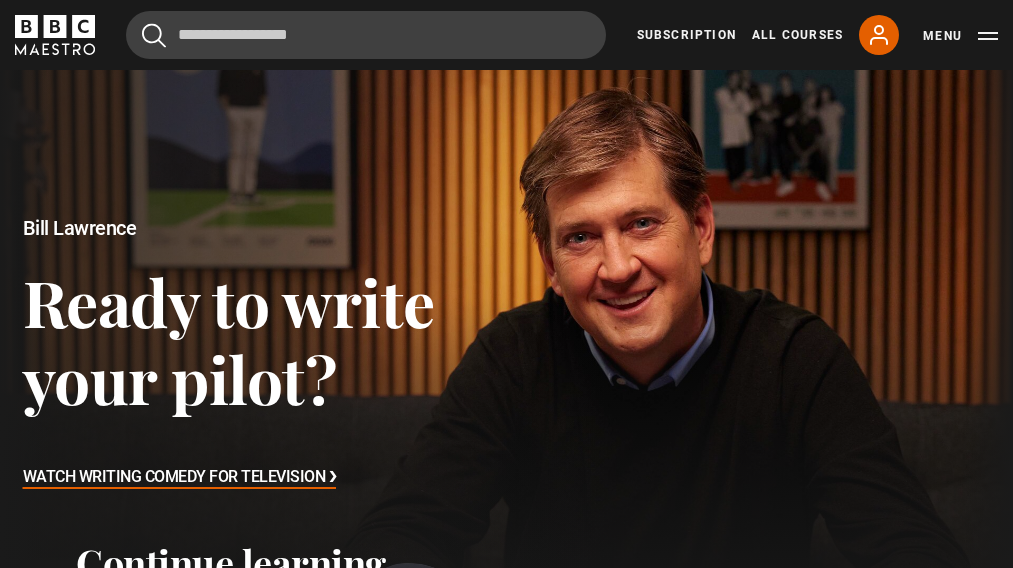 scroll, scrollTop: 0, scrollLeft: 0, axis: both 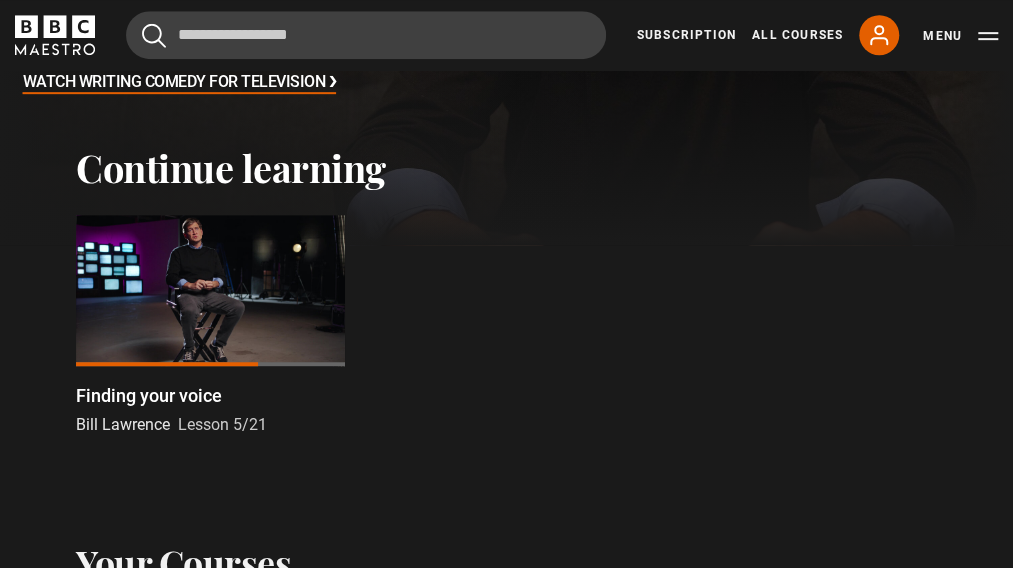 click at bounding box center (210, 291) 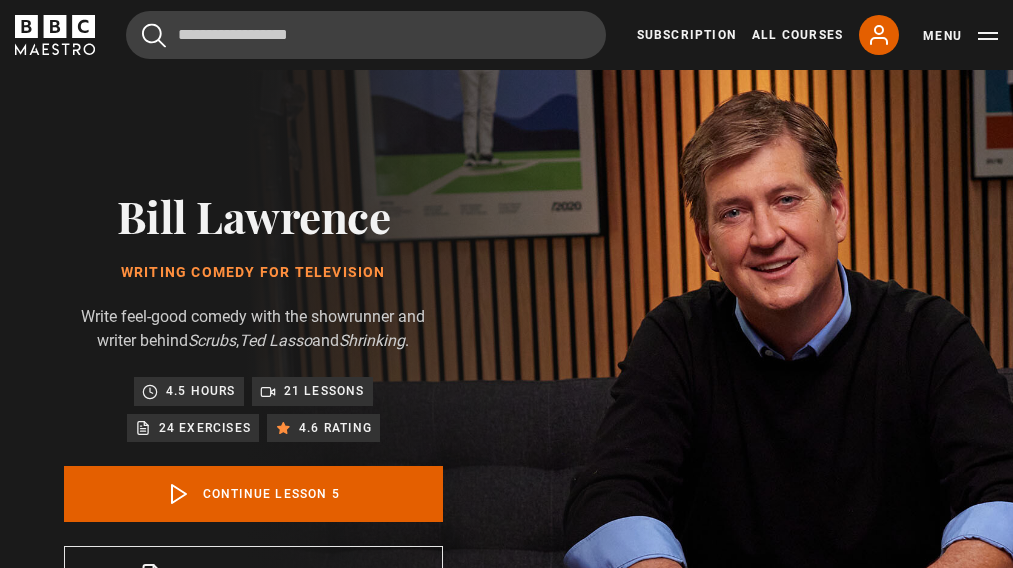 scroll, scrollTop: 723, scrollLeft: 0, axis: vertical 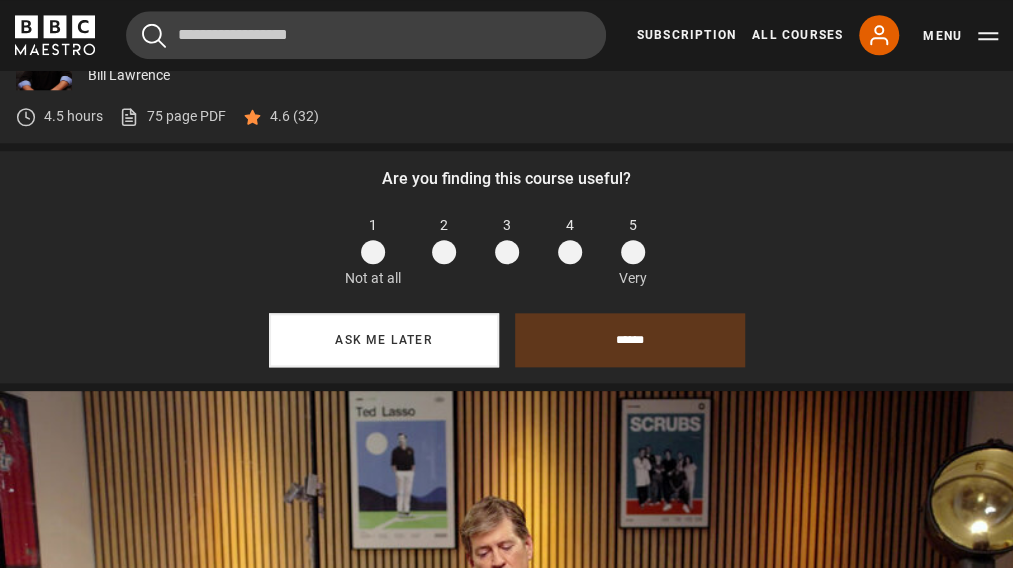 click on "Ask me later" at bounding box center (384, 340) 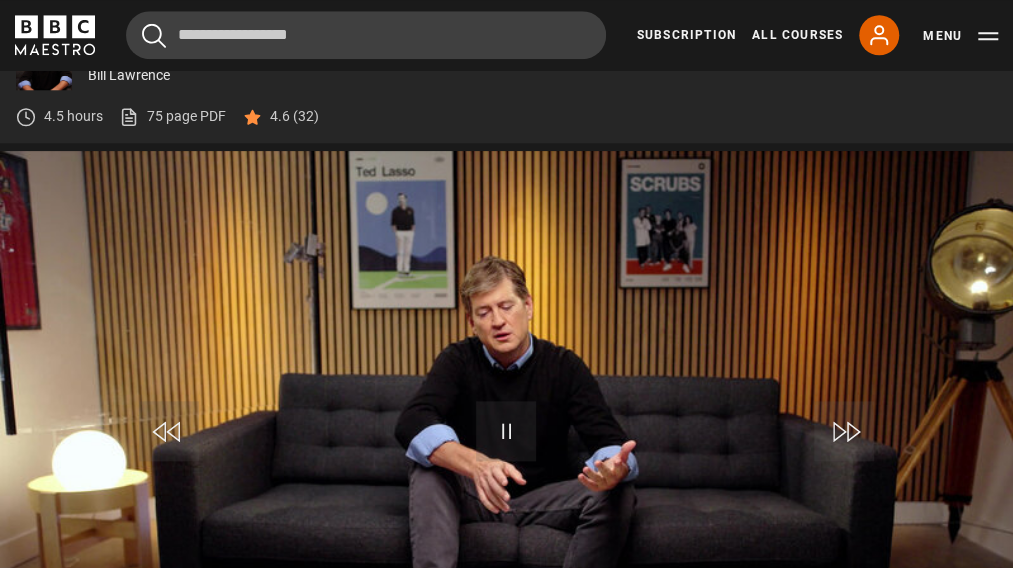 scroll, scrollTop: 990, scrollLeft: 0, axis: vertical 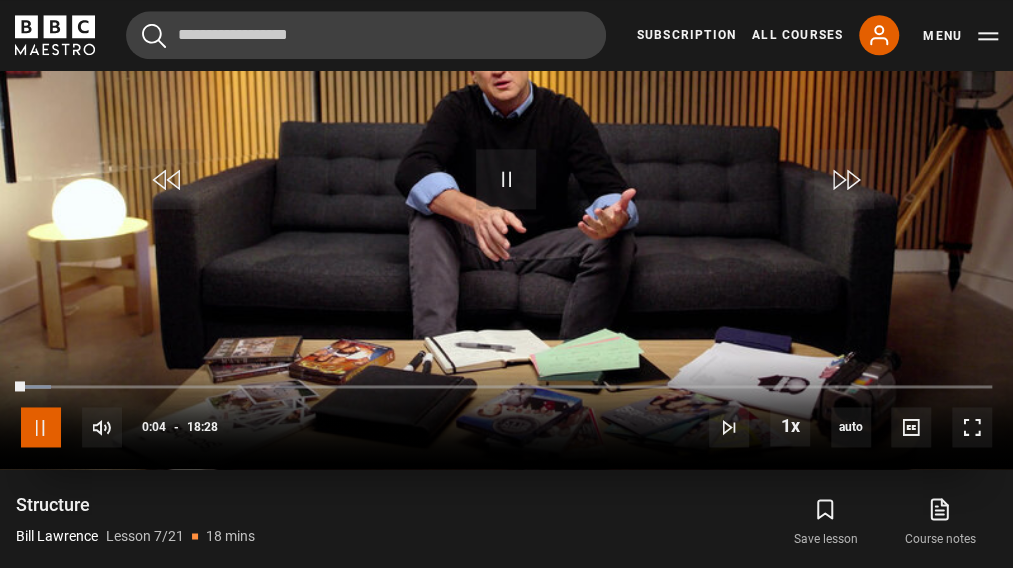 click at bounding box center [41, 427] 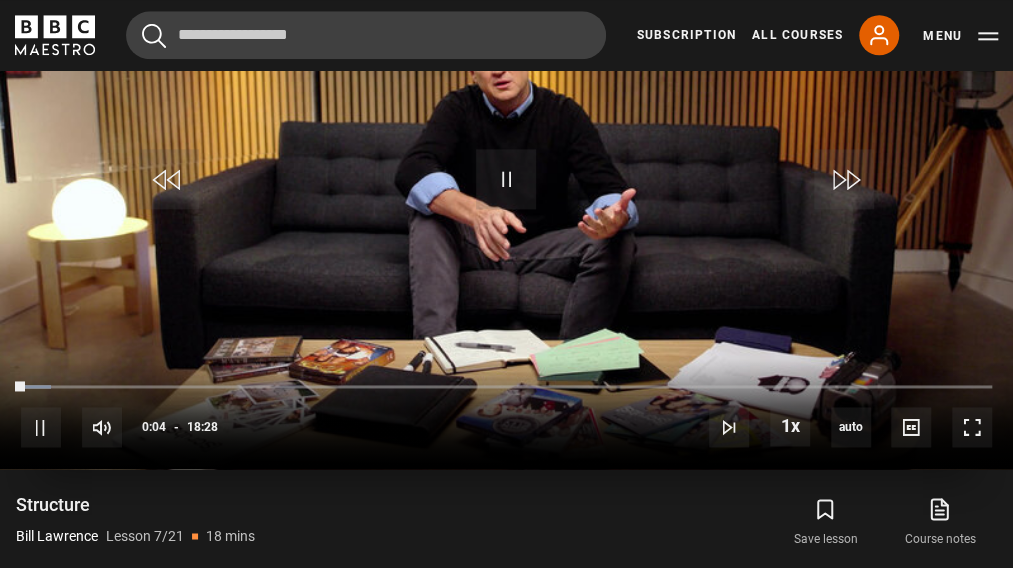scroll, scrollTop: 890, scrollLeft: 0, axis: vertical 